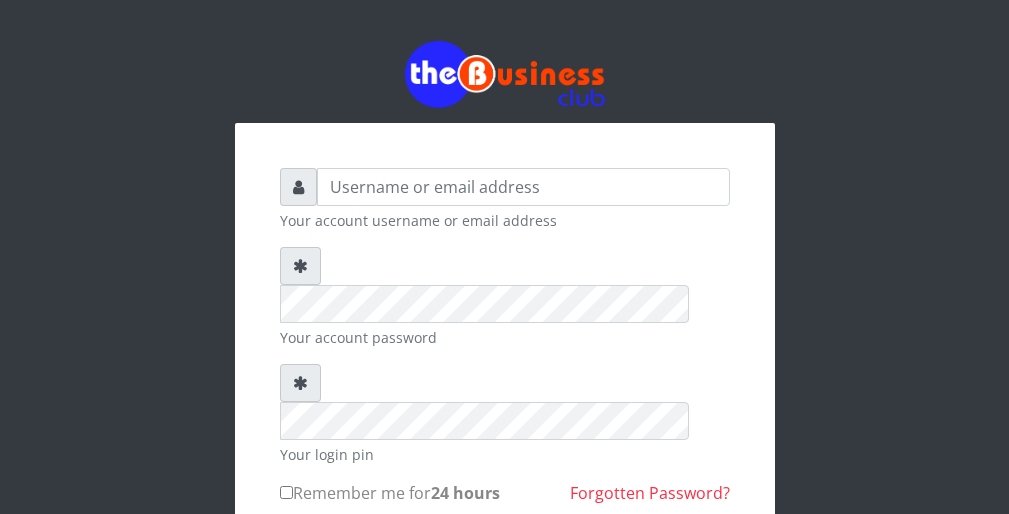 scroll, scrollTop: 0, scrollLeft: 0, axis: both 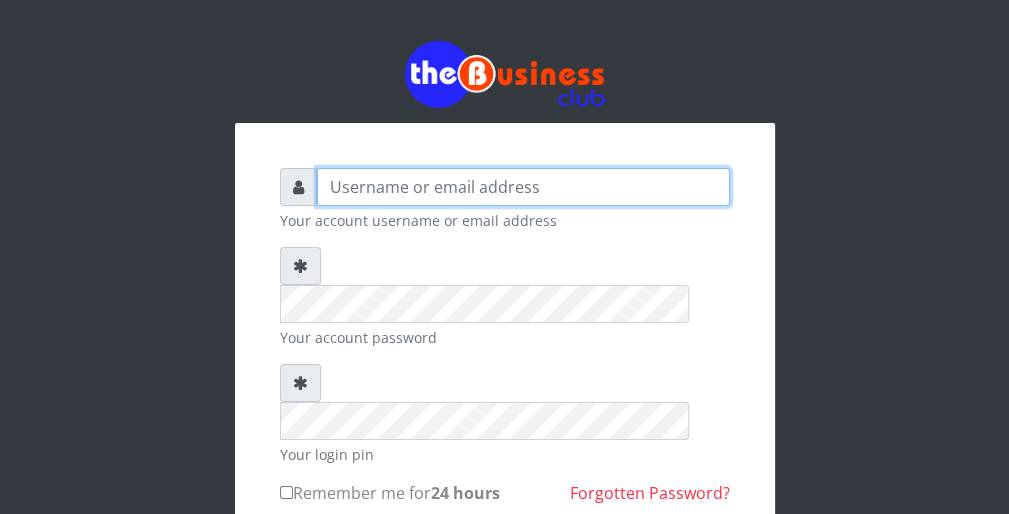 type on "wergbac8" 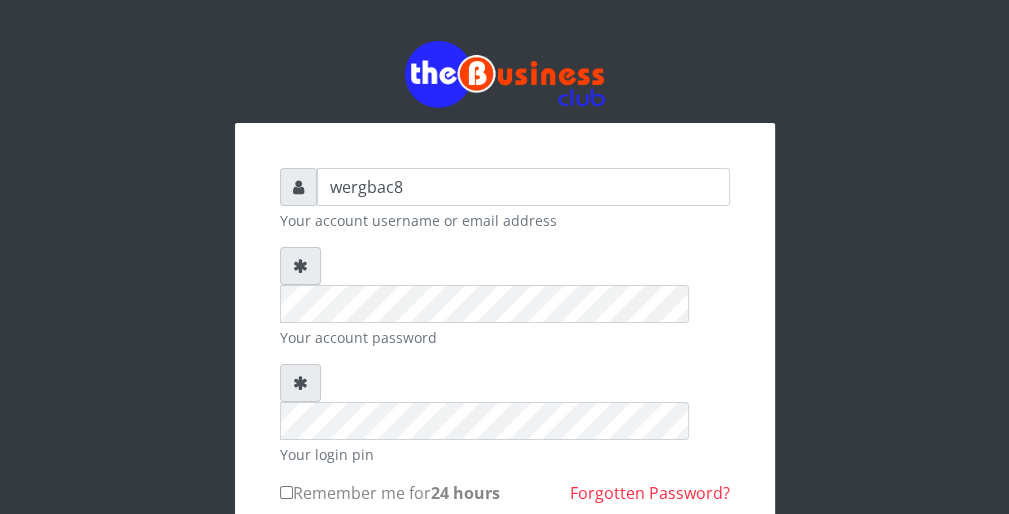 click on "wergbac8
Your account username or email address
Your account password
Your login pin
Remember me for  24 hours" at bounding box center (505, 387) 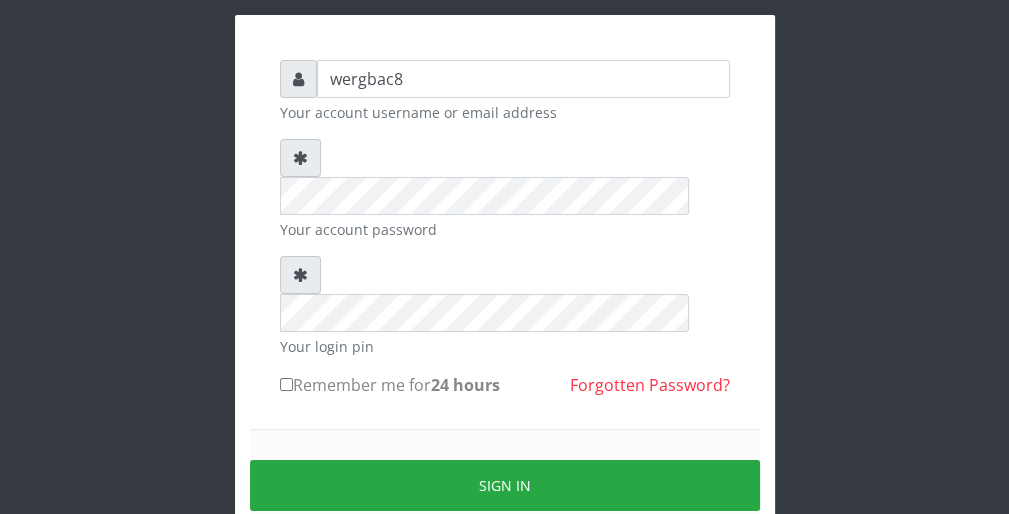 scroll, scrollTop: 120, scrollLeft: 0, axis: vertical 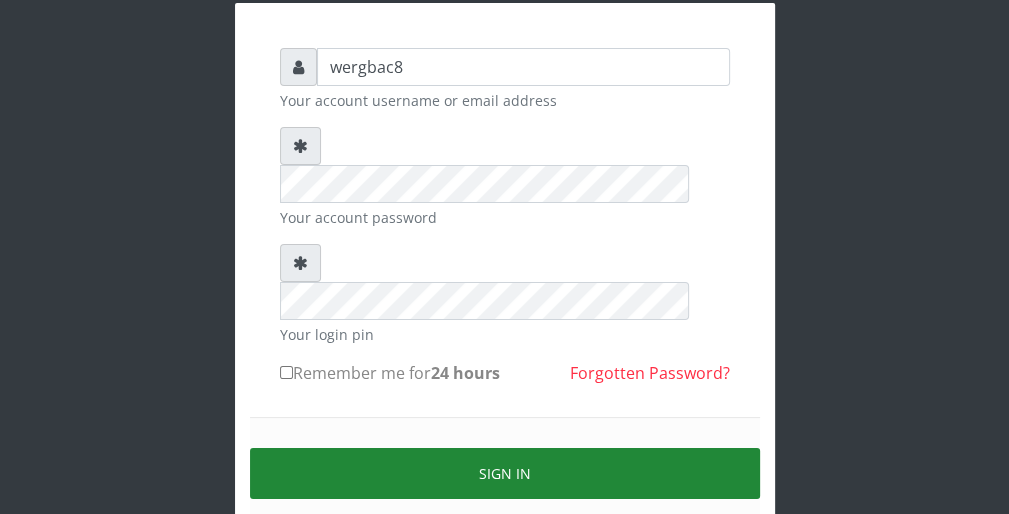 click on "Sign in" at bounding box center (505, 473) 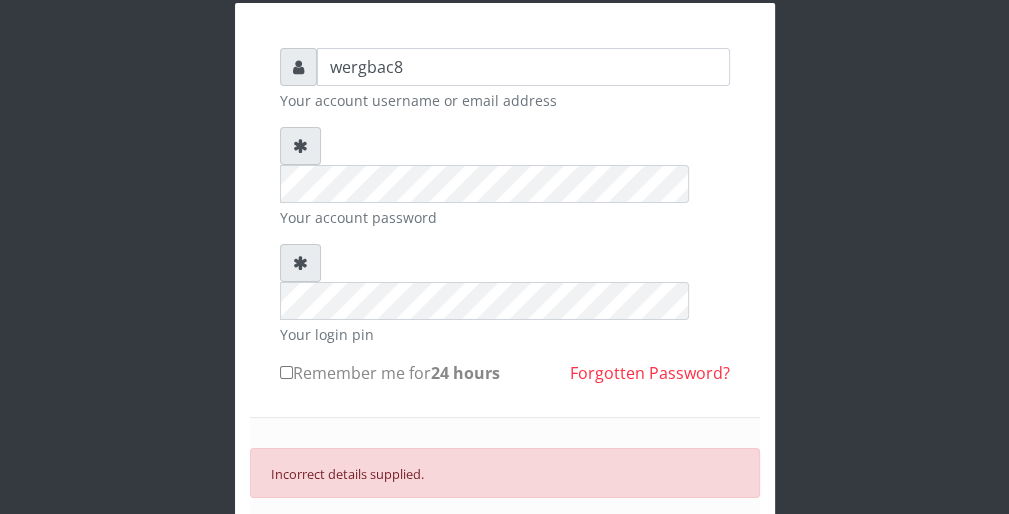 click on "SIGN IN" at bounding box center [505, 539] 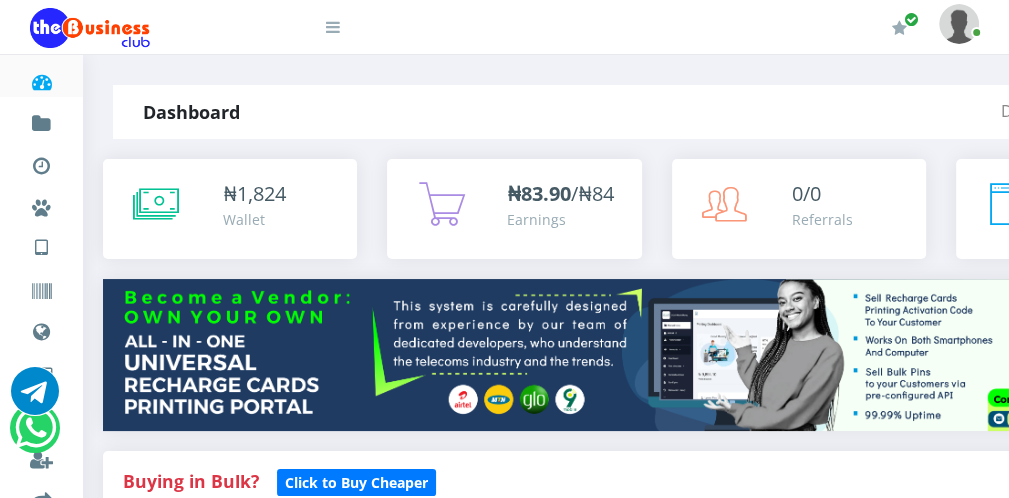 scroll, scrollTop: 0, scrollLeft: 0, axis: both 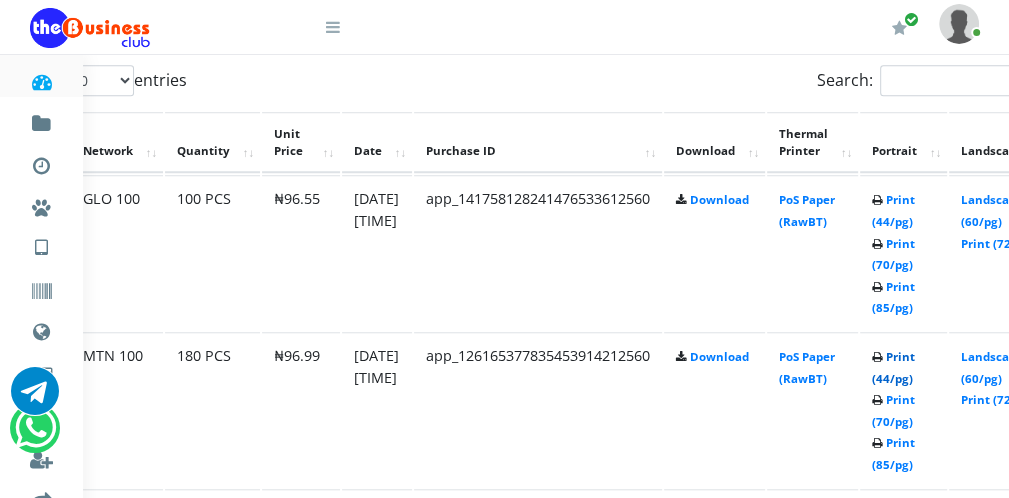 click on "Print (44/pg)" at bounding box center (893, 367) 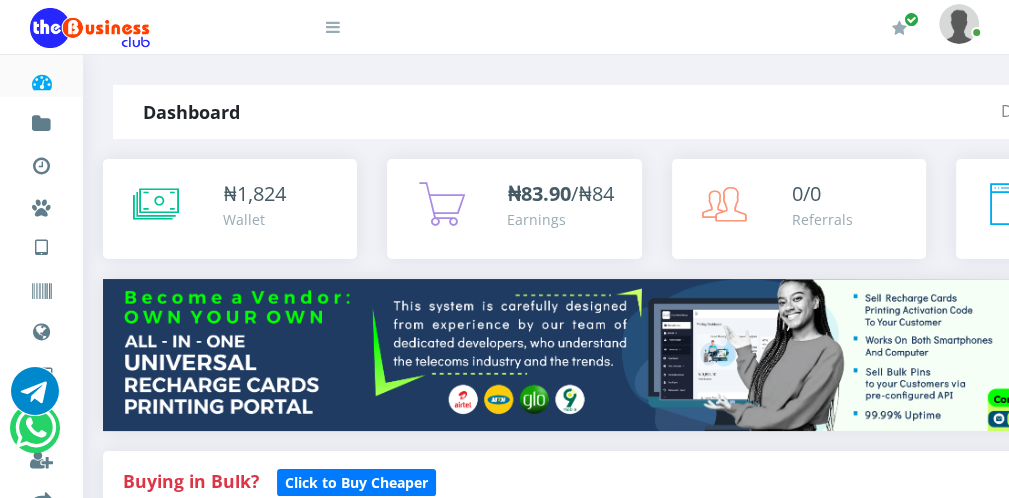 scroll, scrollTop: 0, scrollLeft: 0, axis: both 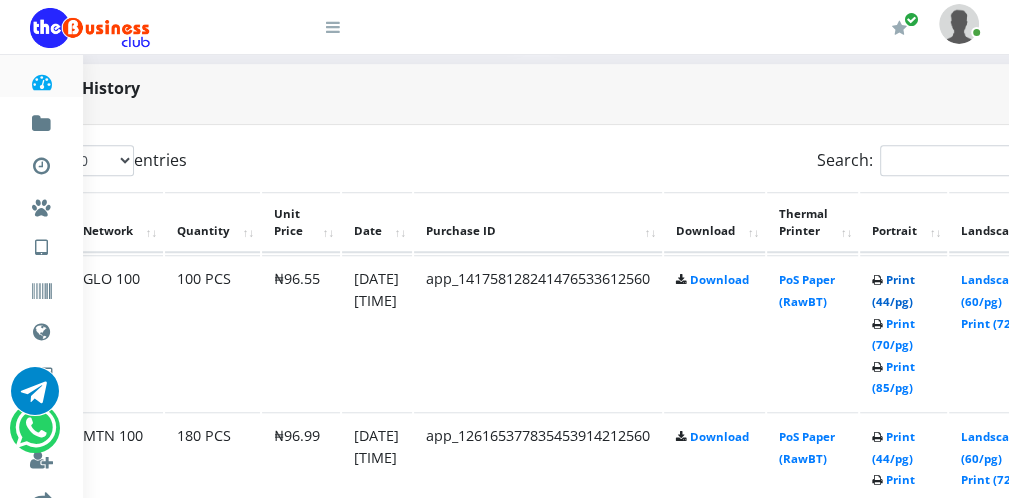 click on "Print (44/pg)" at bounding box center (893, 290) 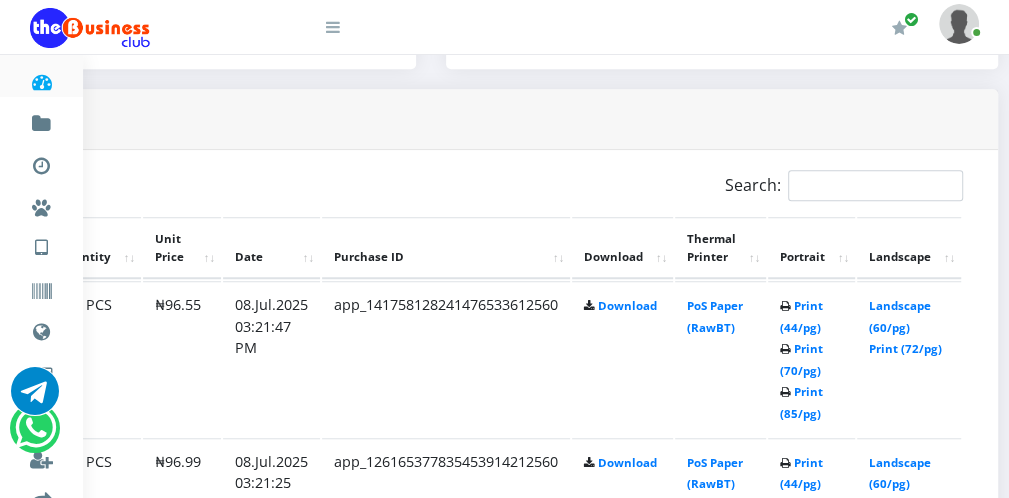 scroll, scrollTop: 0, scrollLeft: 0, axis: both 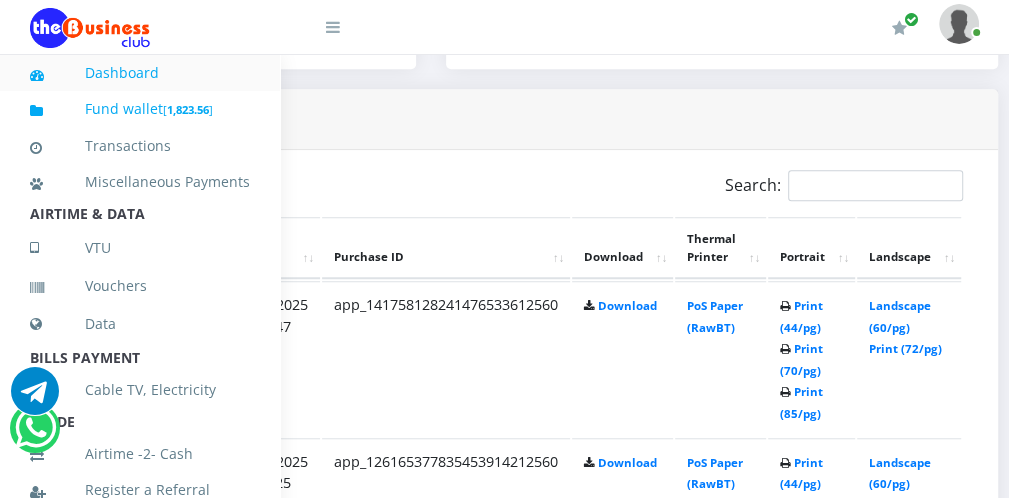 click on "[ 1,823.56 ]" at bounding box center (188, 108) 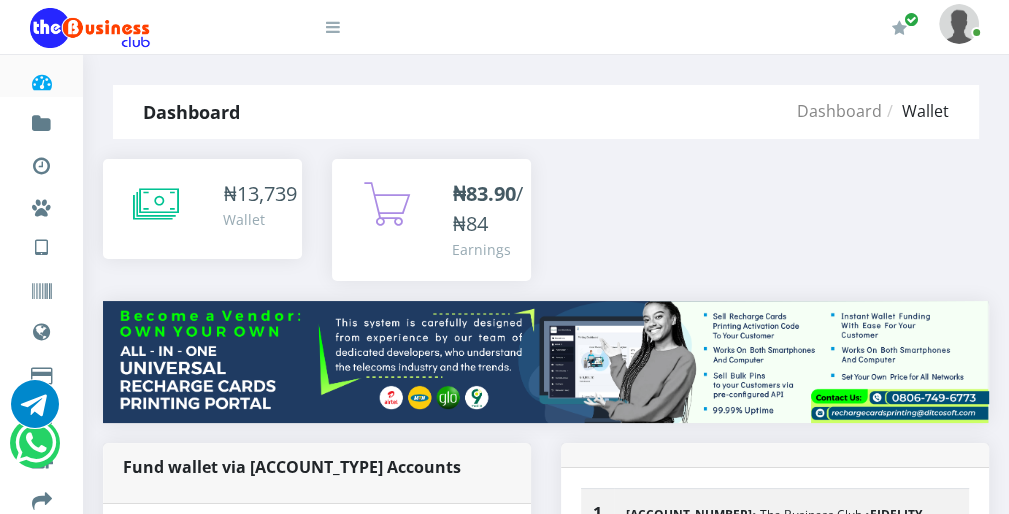 scroll, scrollTop: 0, scrollLeft: 0, axis: both 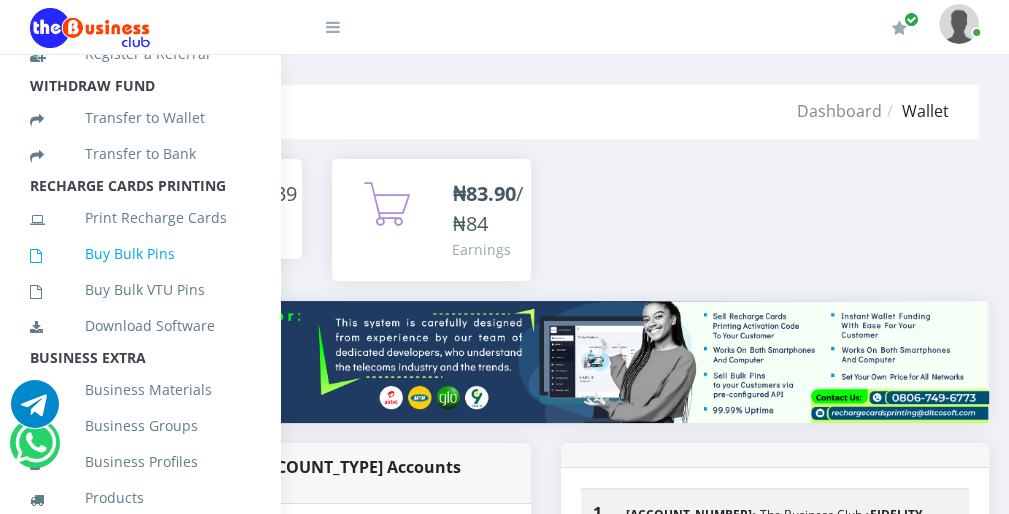 click on "Buy Bulk Pins" at bounding box center [140, 254] 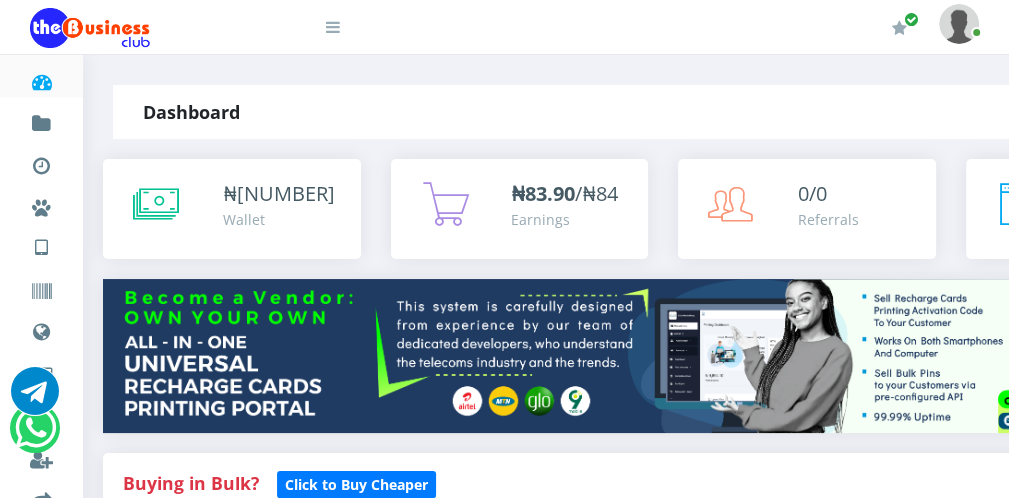 scroll, scrollTop: 0, scrollLeft: 0, axis: both 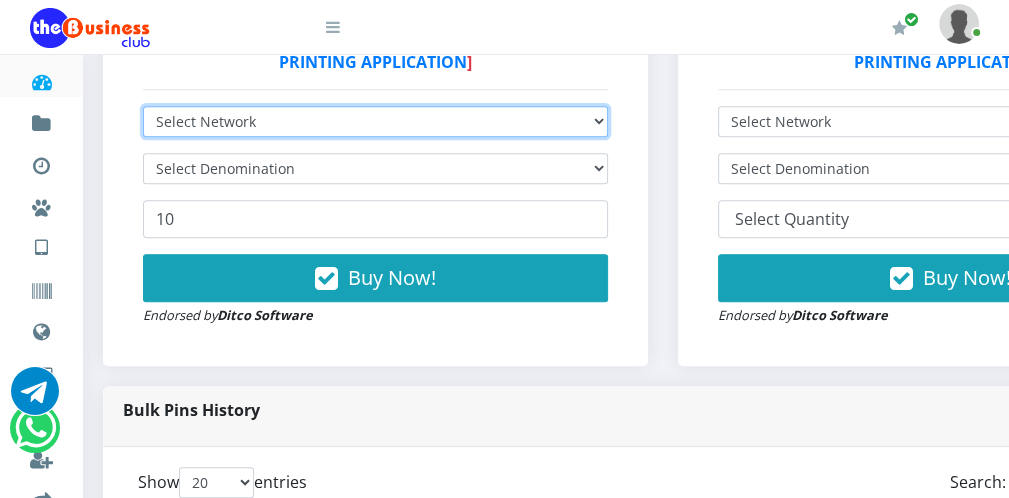 click on "Select Network
MTN
Globacom
9Mobile
Airtel" at bounding box center (375, 121) 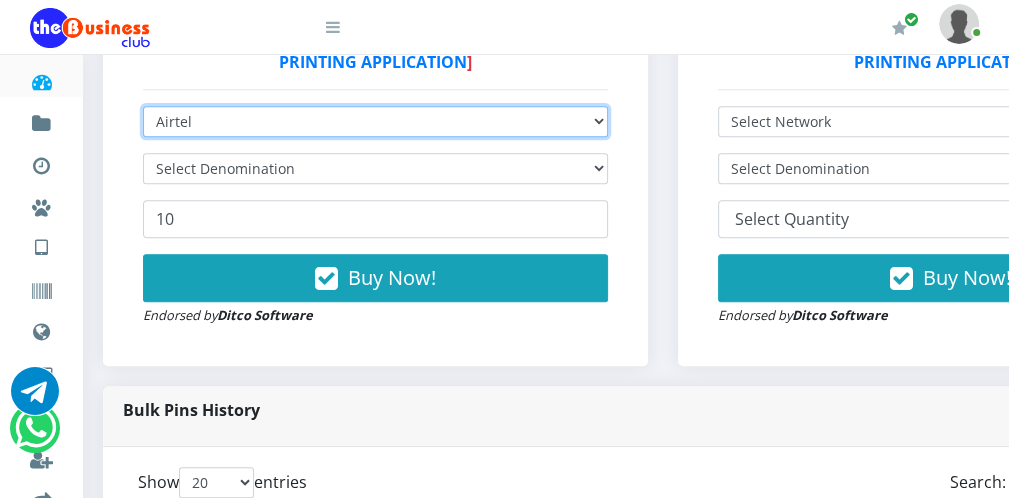 click on "Select Network
MTN
Globacom
9Mobile
Airtel" at bounding box center [375, 121] 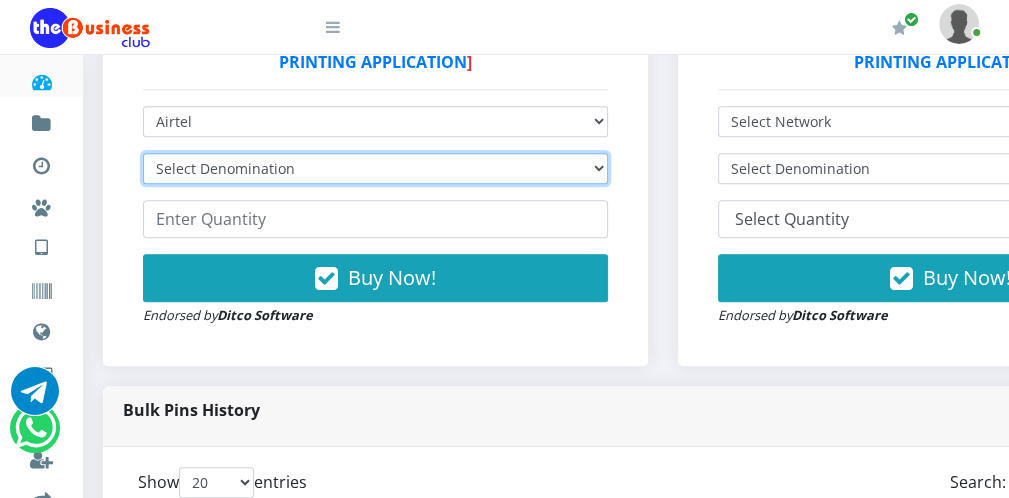click on "Select Denomination Airtel NGN100 - ₦96.38 Airtel NGN200 - ₦192.76 Airtel NGN500 - ₦481.90 Airtel NGN1000 - ₦963.80" at bounding box center (375, 168) 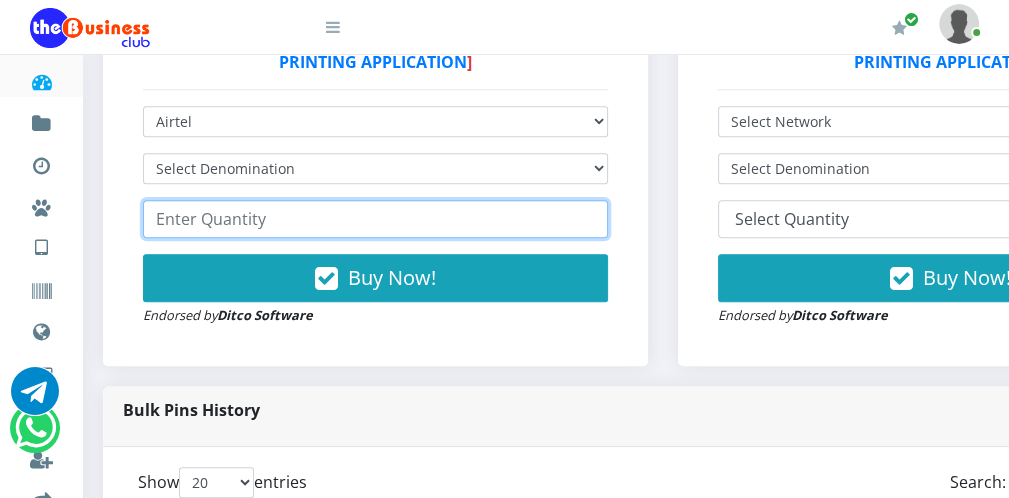 click at bounding box center (375, 219) 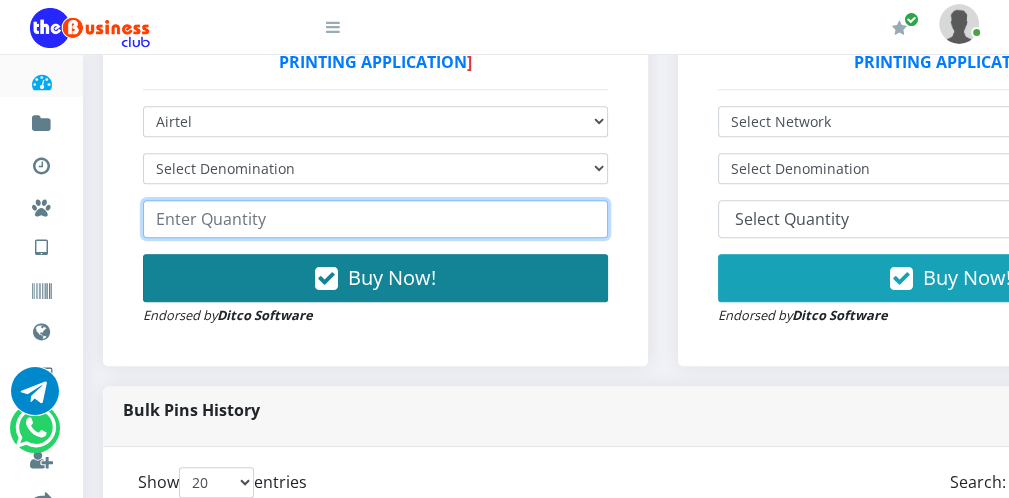 type on "131" 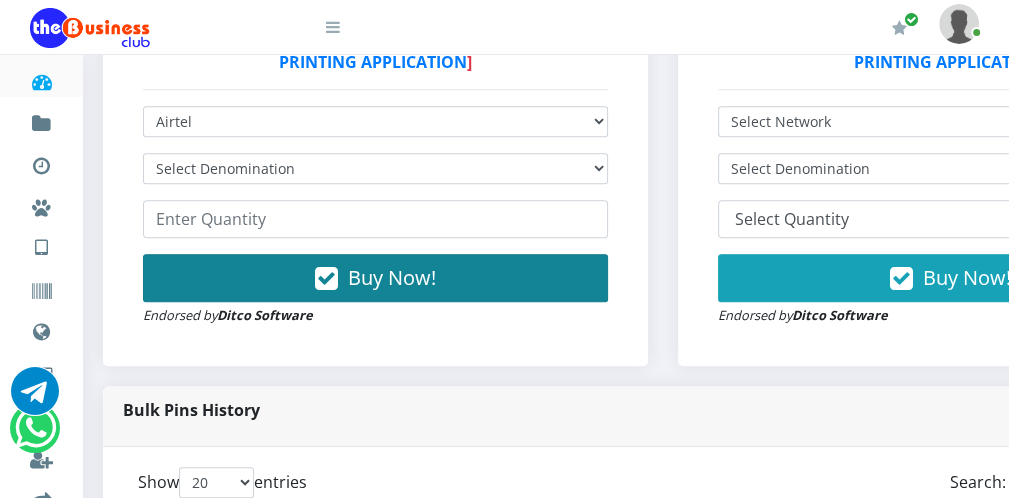 click on "Buy Now!" at bounding box center [375, 278] 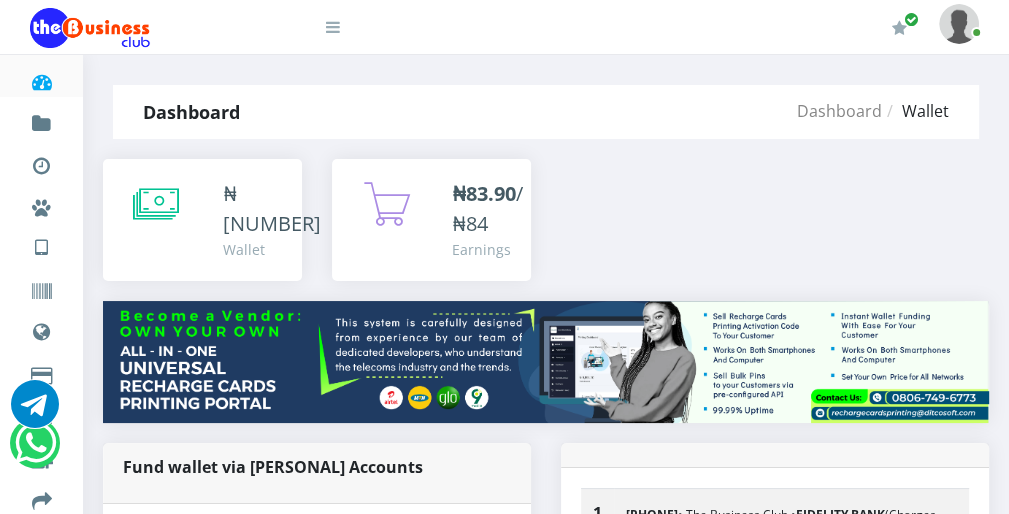 scroll, scrollTop: 0, scrollLeft: 0, axis: both 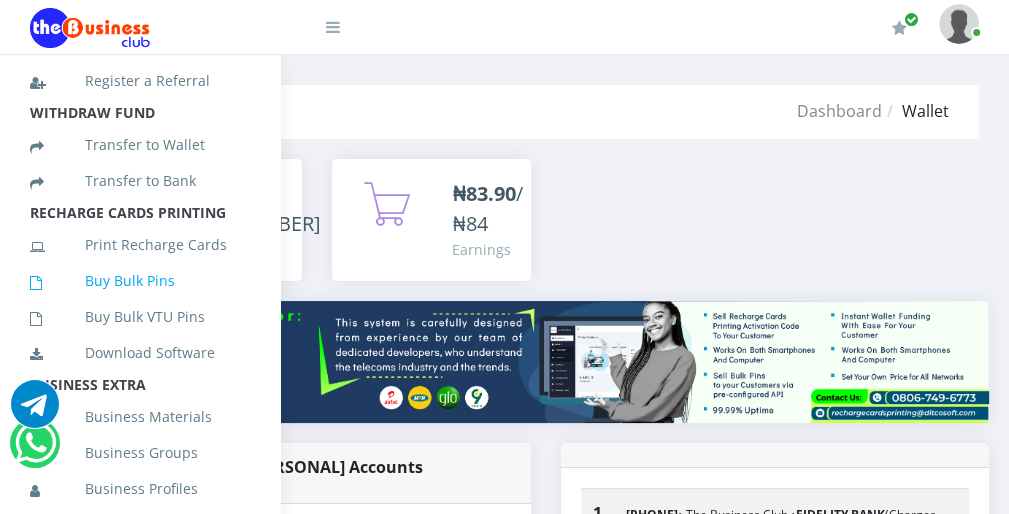 click on "Buy Bulk Pins" at bounding box center (140, 281) 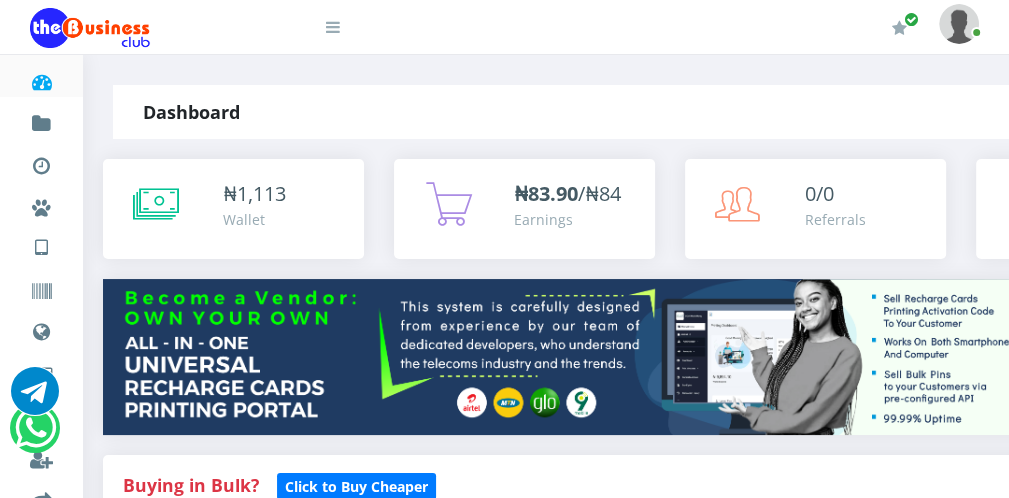 scroll, scrollTop: 0, scrollLeft: 0, axis: both 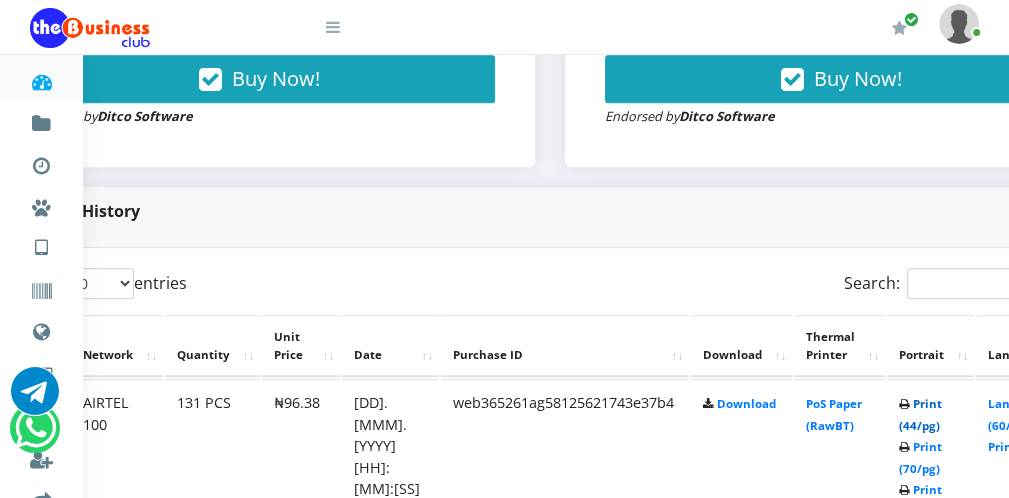 click on "Print (44/pg)" at bounding box center [920, 414] 